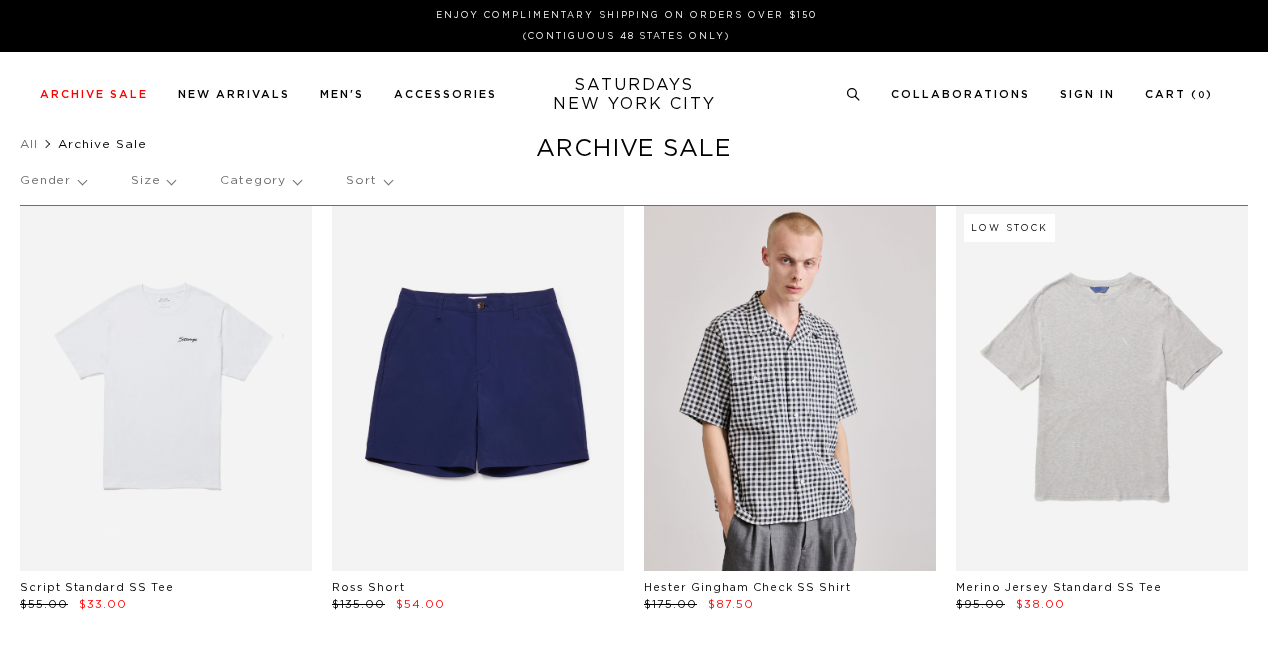scroll, scrollTop: 0, scrollLeft: 0, axis: both 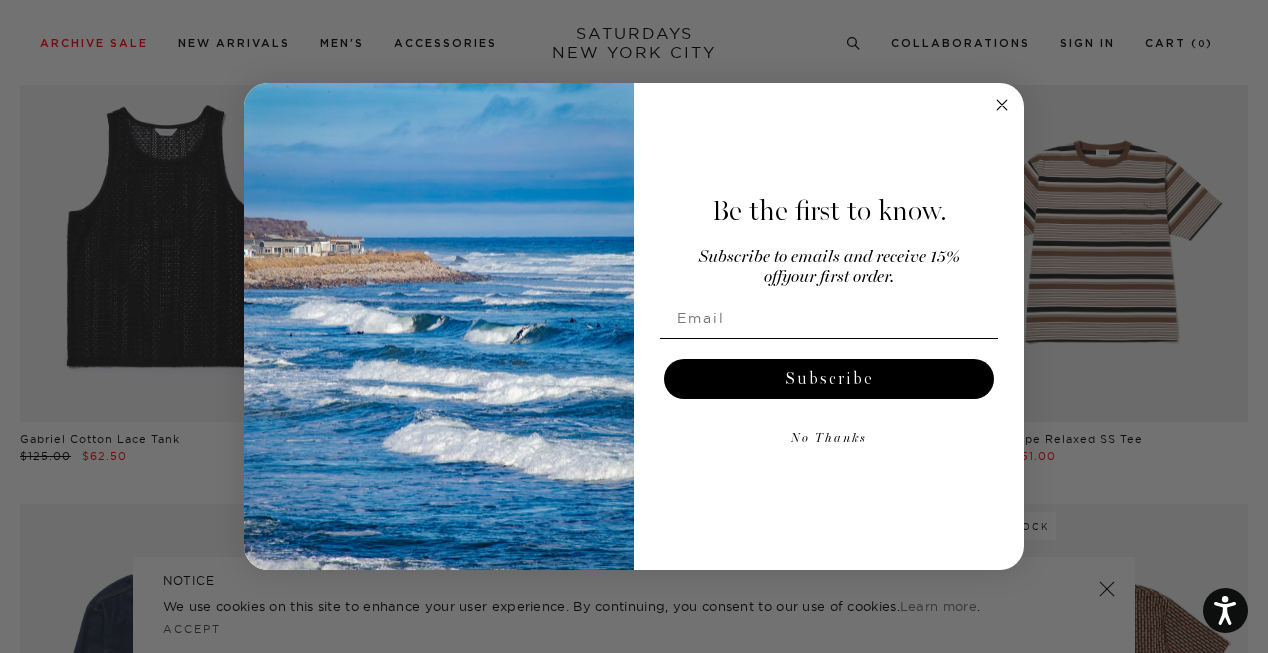 click on "Be the first to know. Subscribe to emails and receive 15%
off  your first order. Subscribe No Thanks" at bounding box center (819, 327) 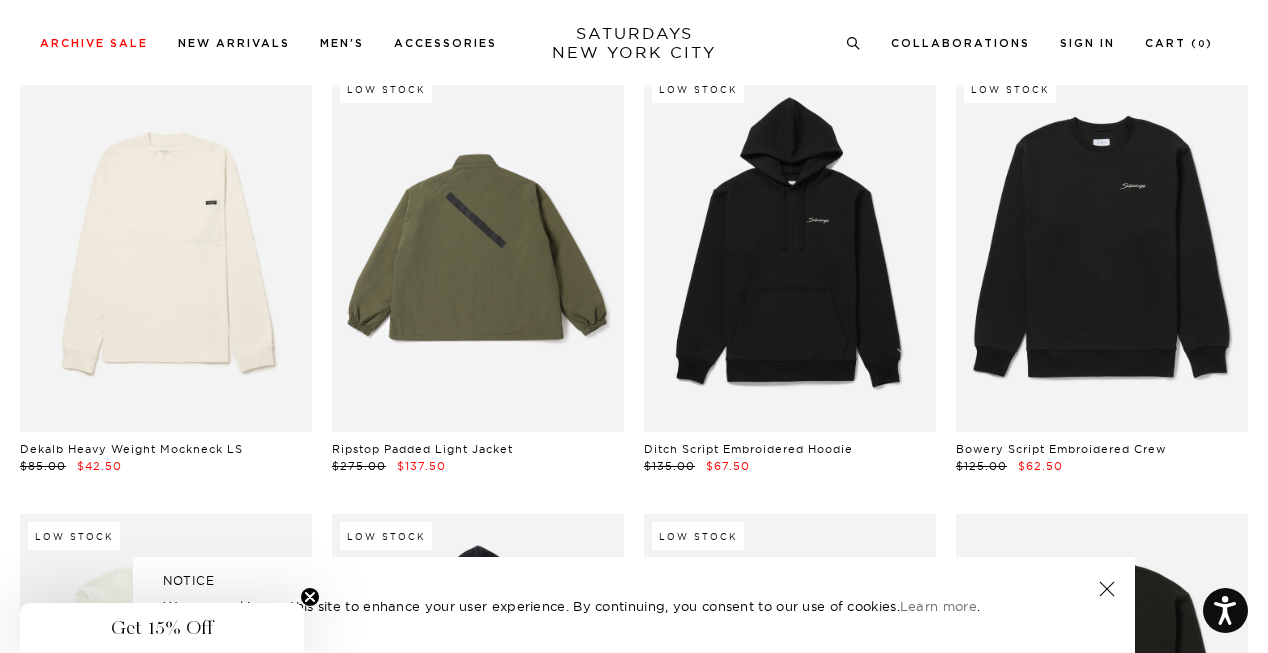 scroll, scrollTop: 19392, scrollLeft: 0, axis: vertical 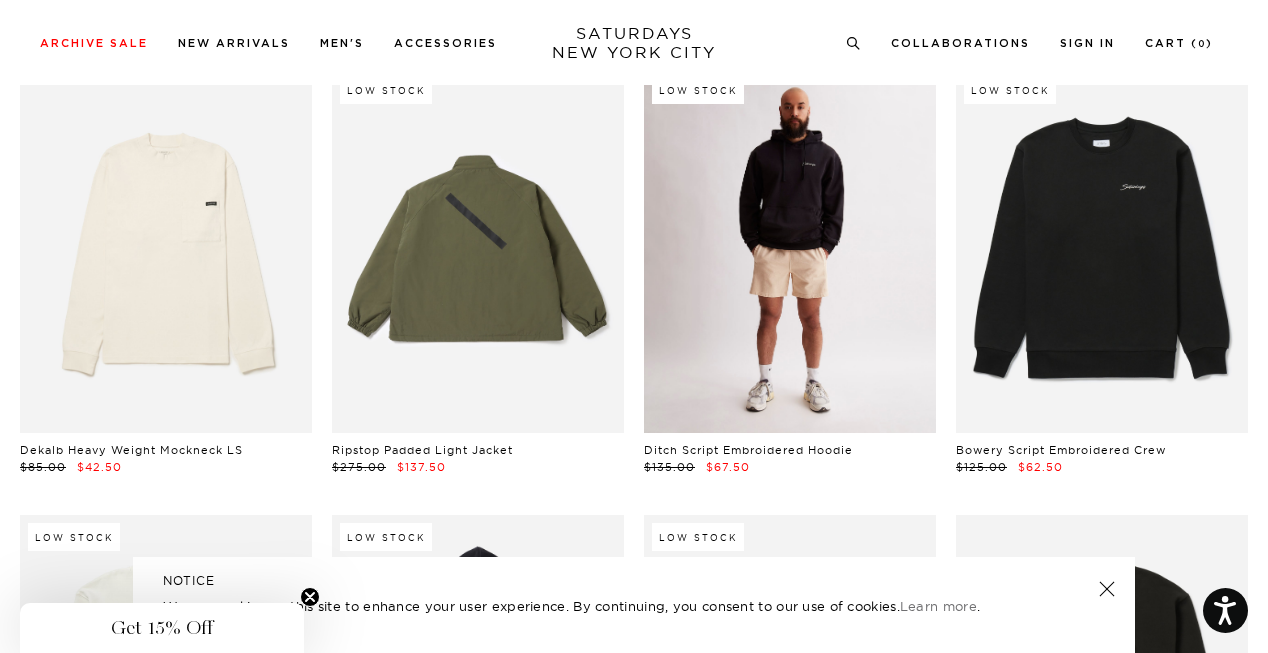 click at bounding box center [790, 250] 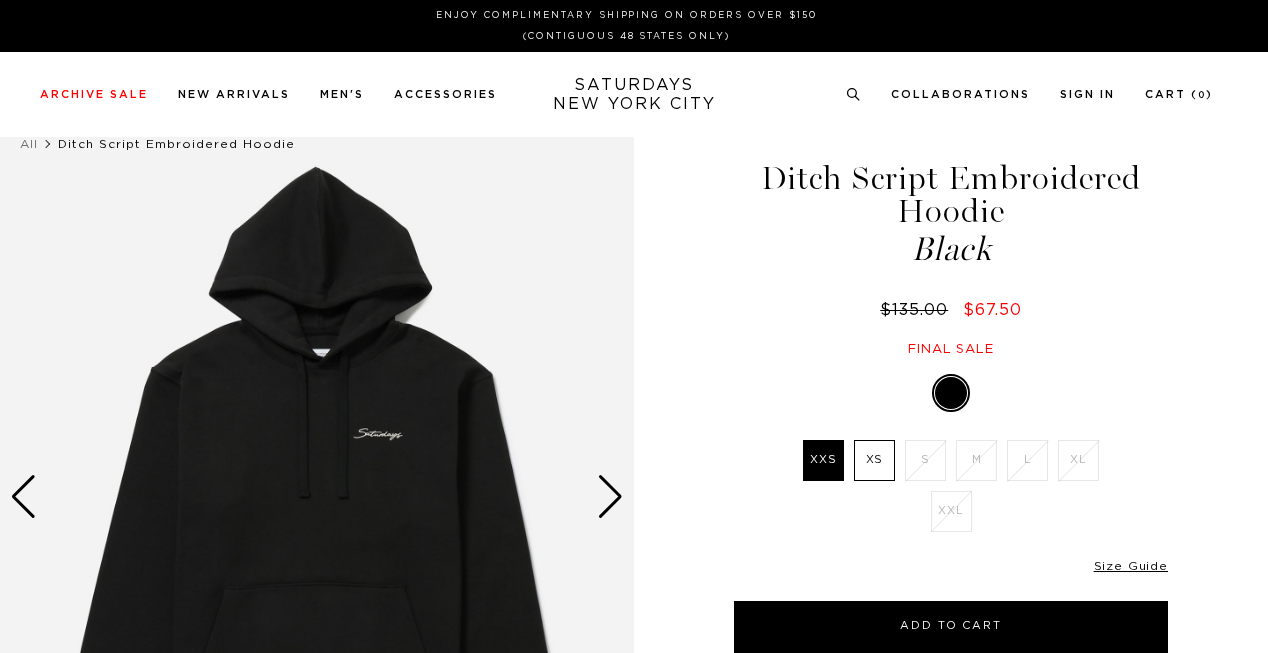 scroll, scrollTop: 0, scrollLeft: 0, axis: both 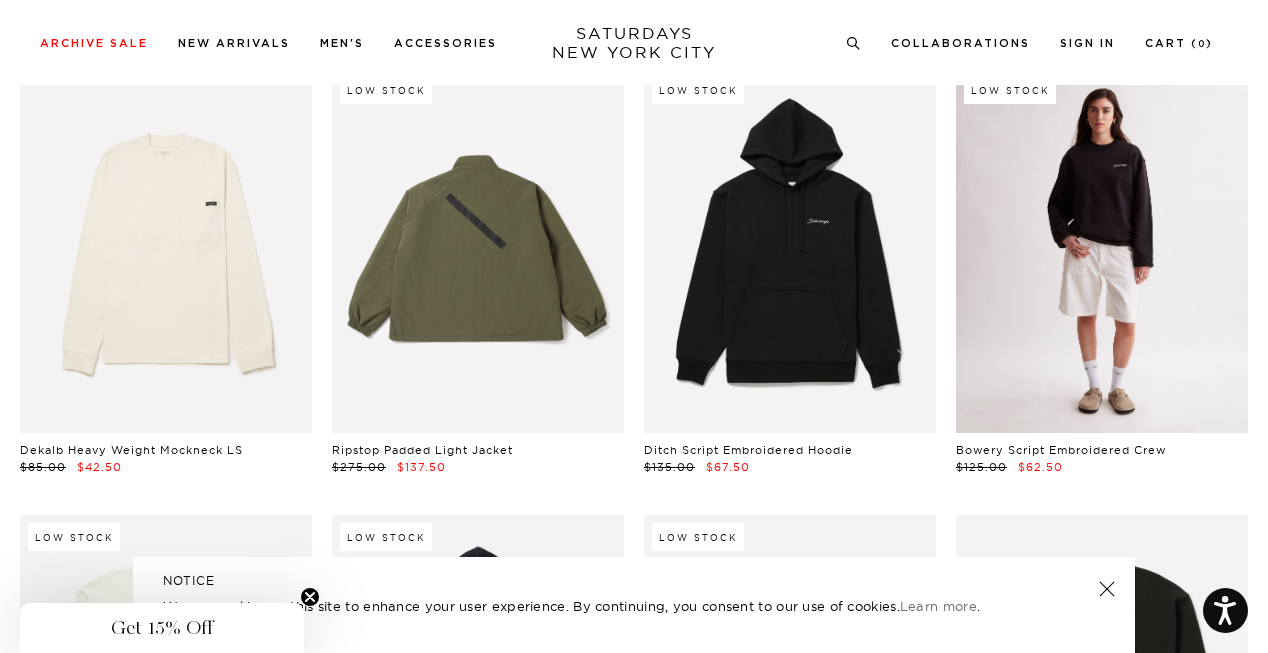 click at bounding box center [1102, 250] 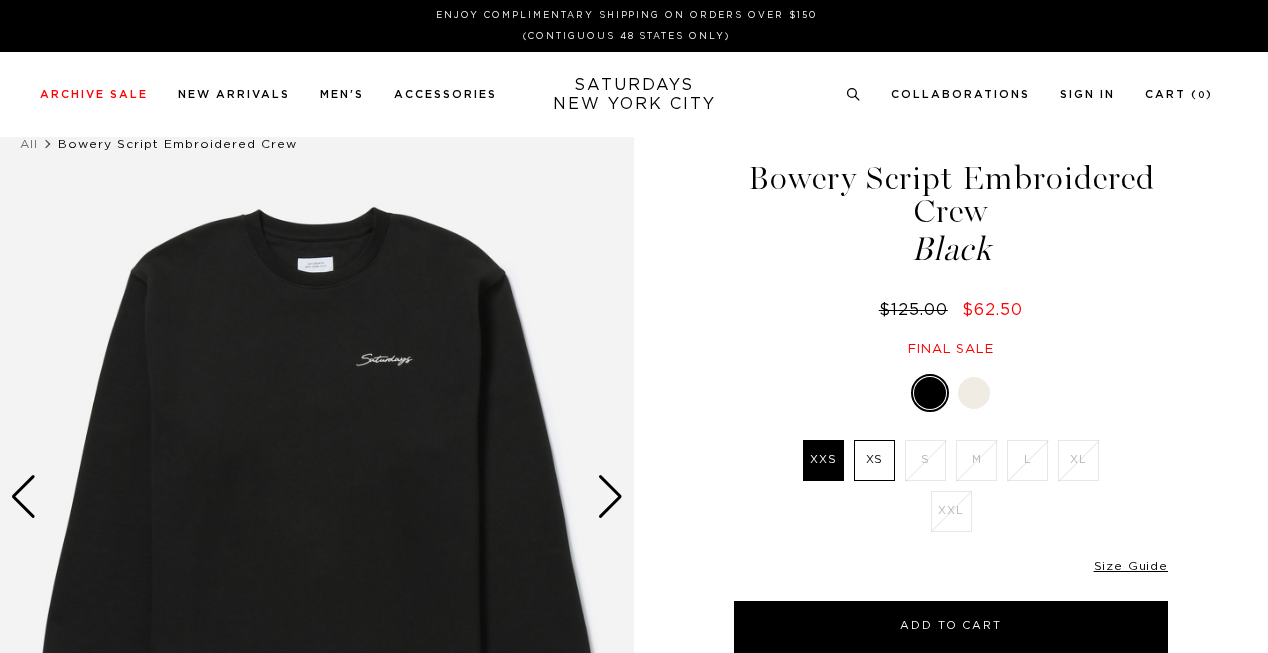 scroll, scrollTop: 0, scrollLeft: 0, axis: both 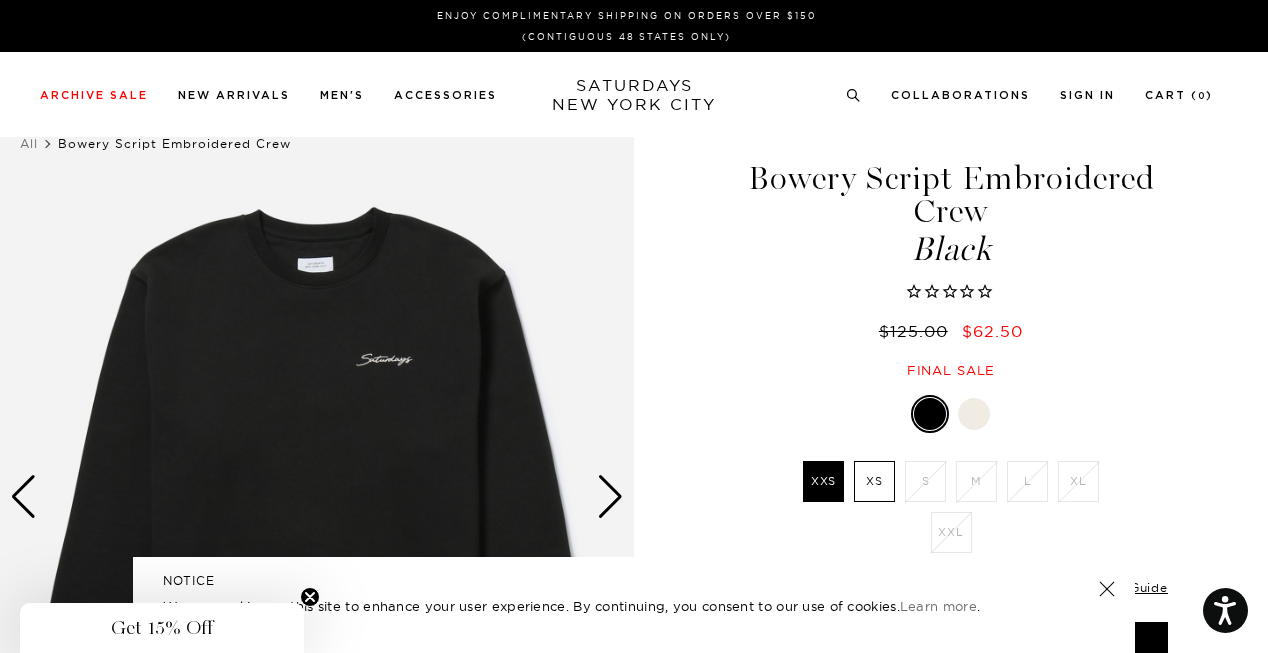 click at bounding box center [974, 414] 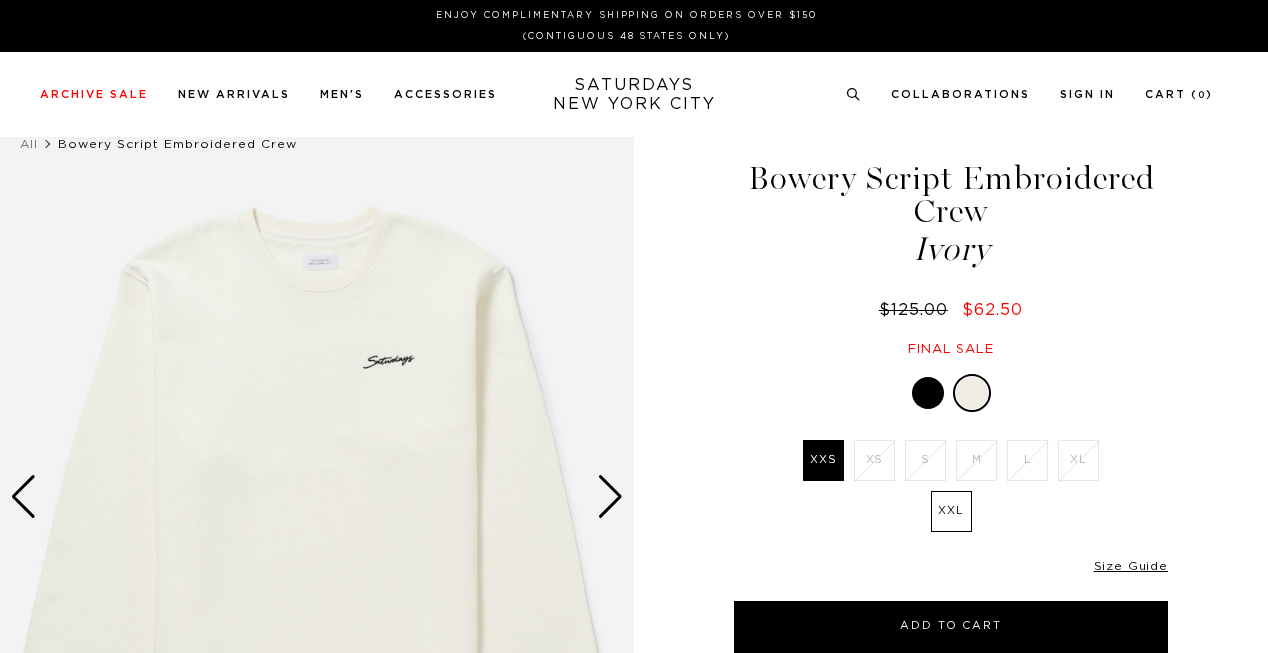 scroll, scrollTop: 0, scrollLeft: 0, axis: both 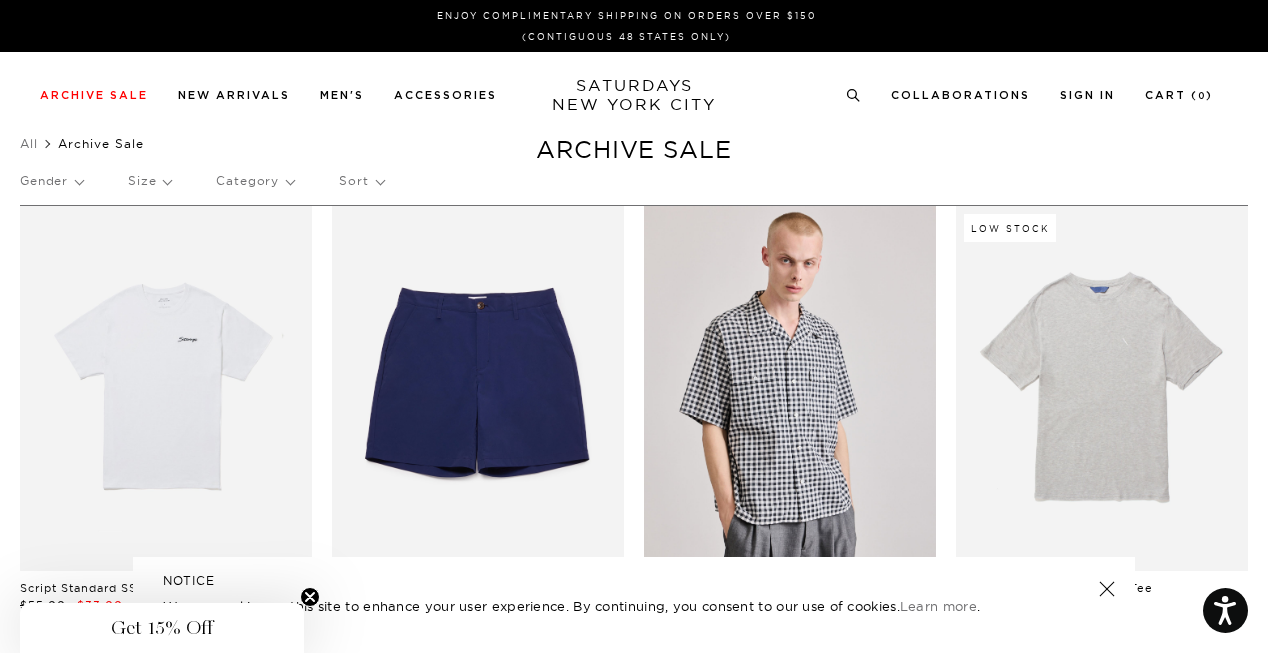 click on "Size" at bounding box center (149, 181) 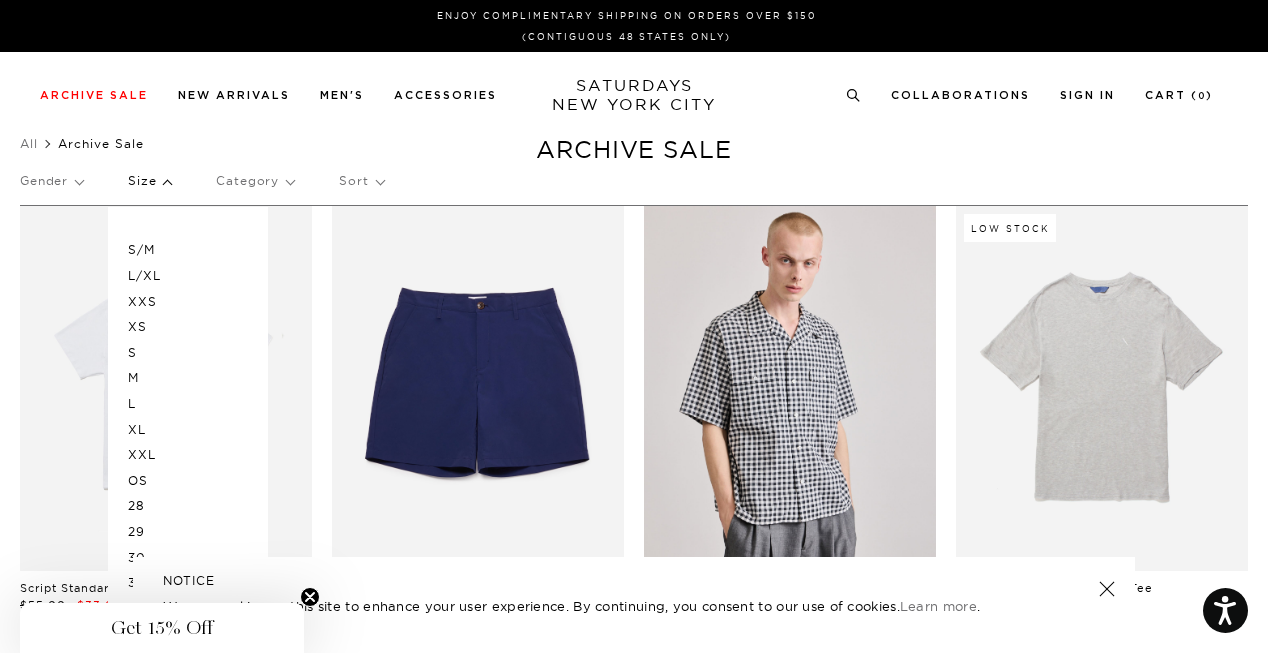 click on "M" at bounding box center (188, 378) 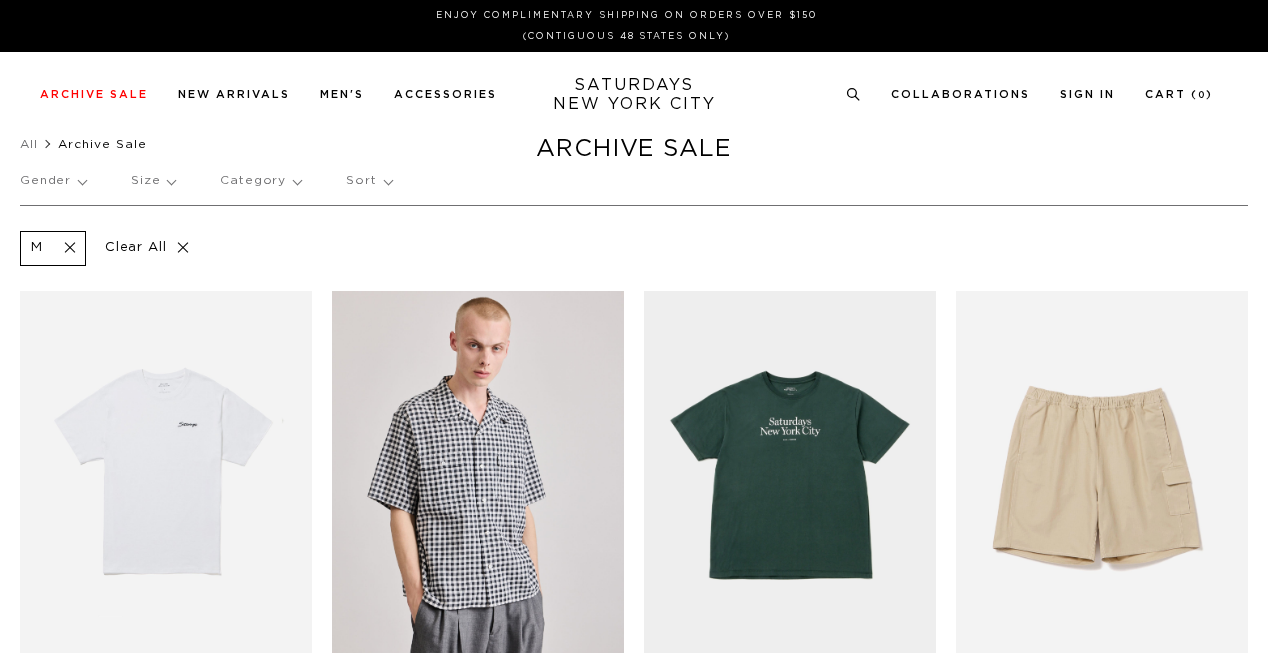scroll, scrollTop: 0, scrollLeft: 0, axis: both 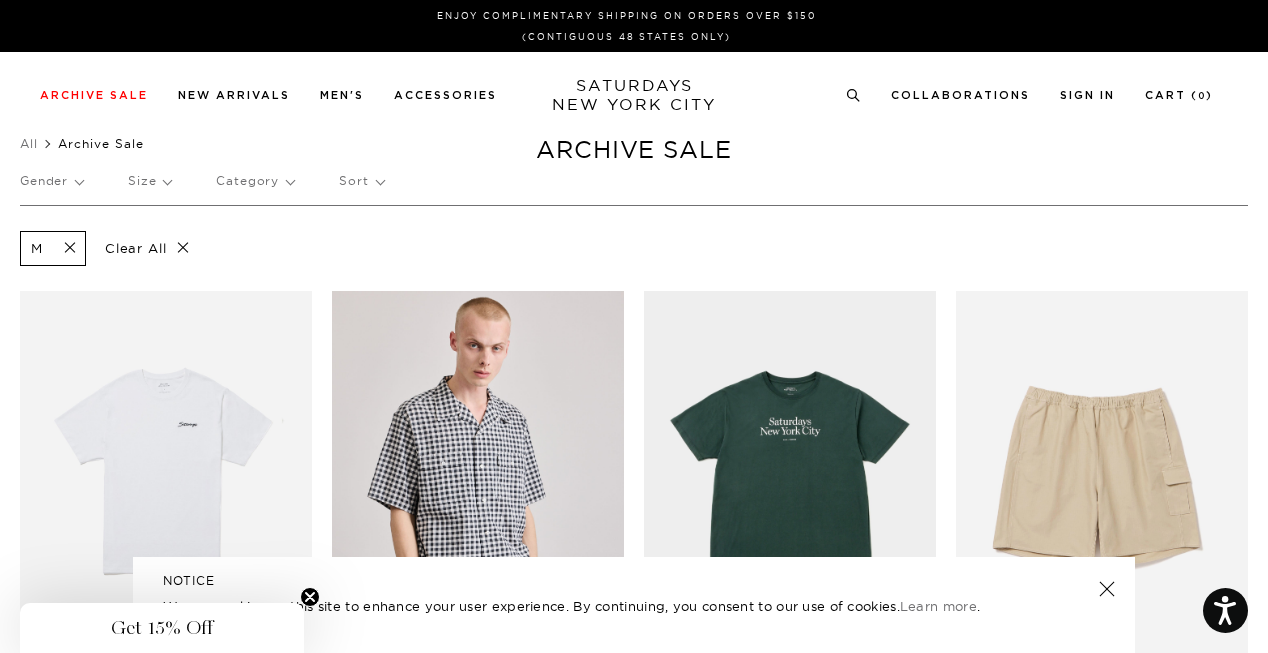 click on "Size" at bounding box center (149, 181) 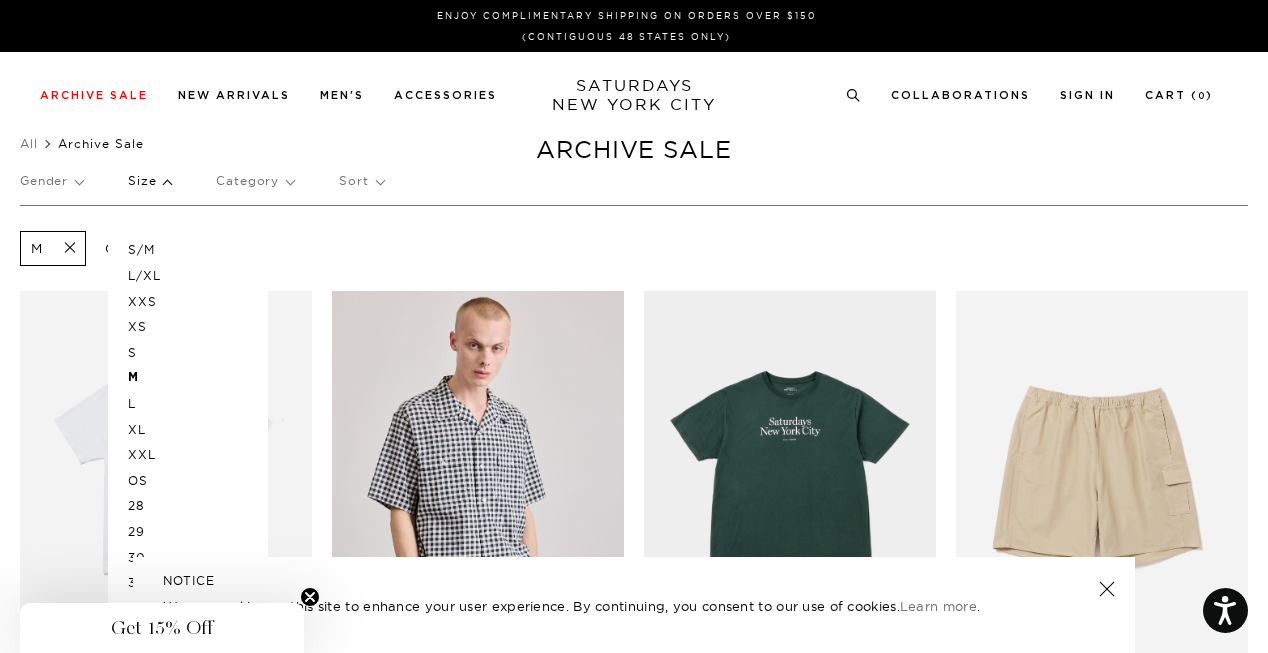 click on "L" at bounding box center [188, 404] 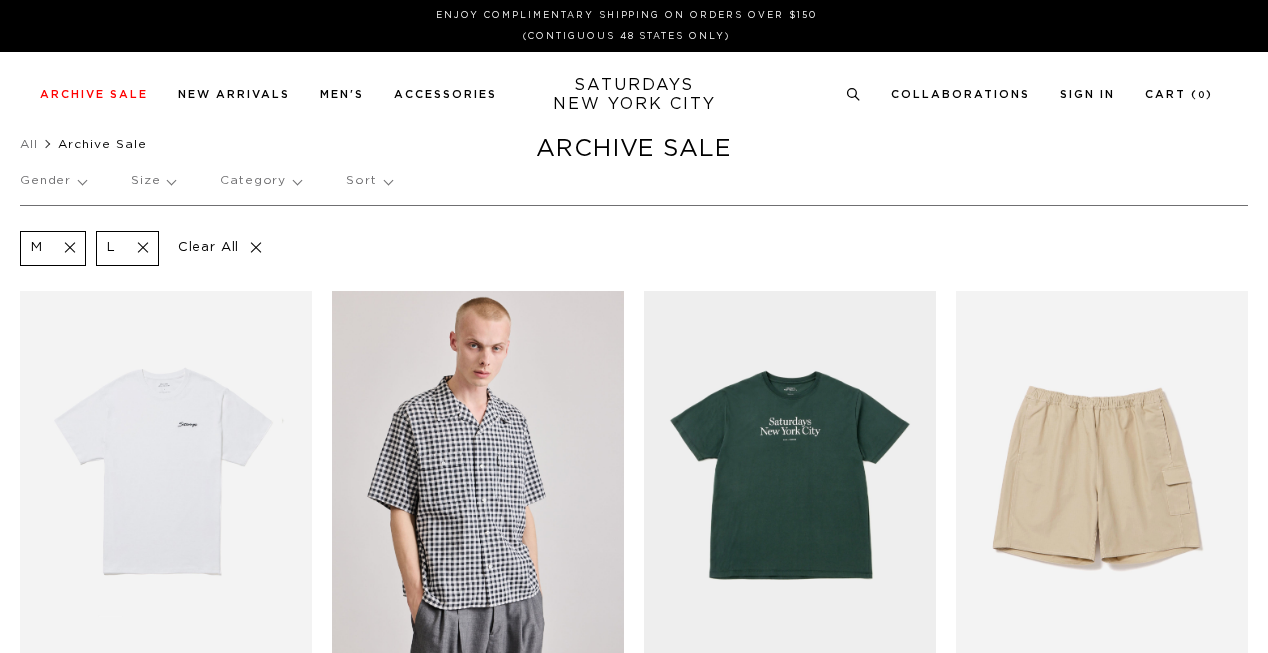 scroll, scrollTop: 0, scrollLeft: 0, axis: both 